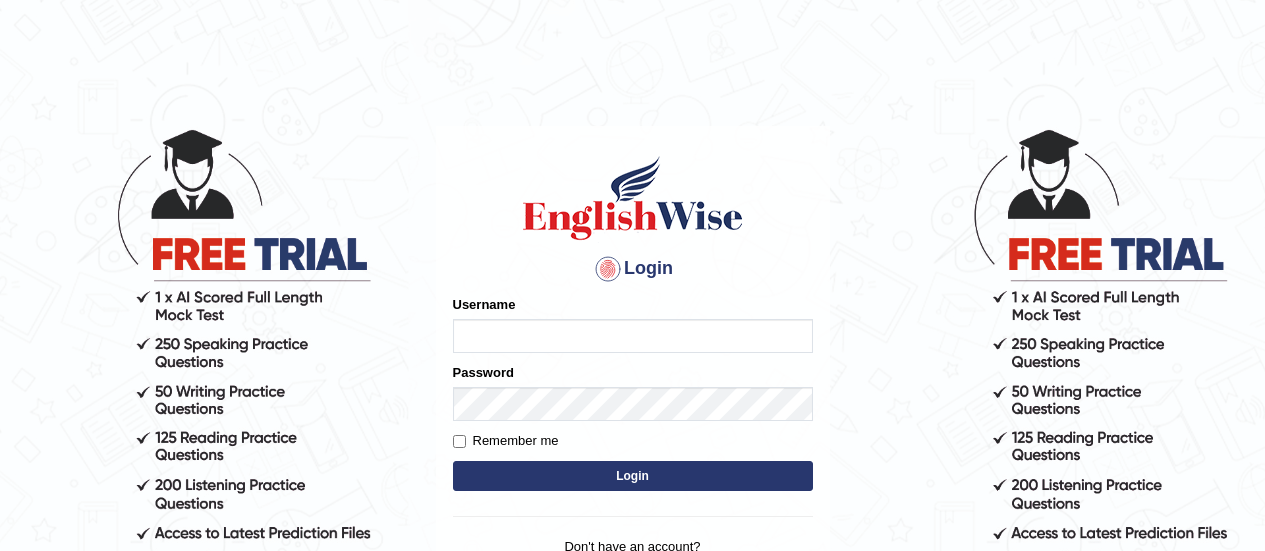 scroll, scrollTop: 0, scrollLeft: 0, axis: both 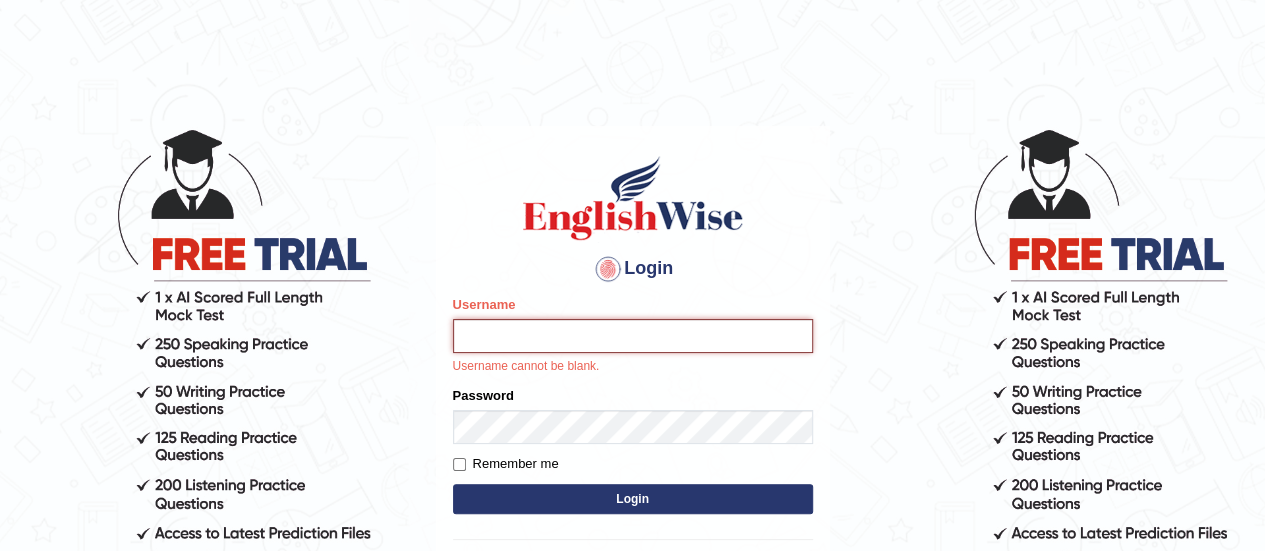 type on "0426370170" 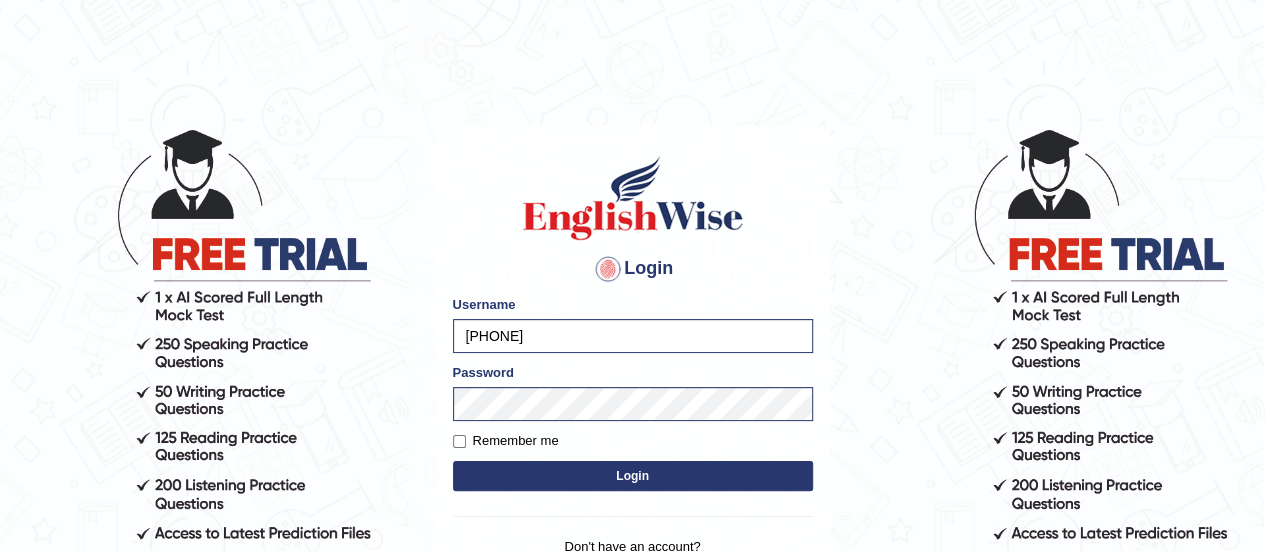 click on "Login" at bounding box center (633, 476) 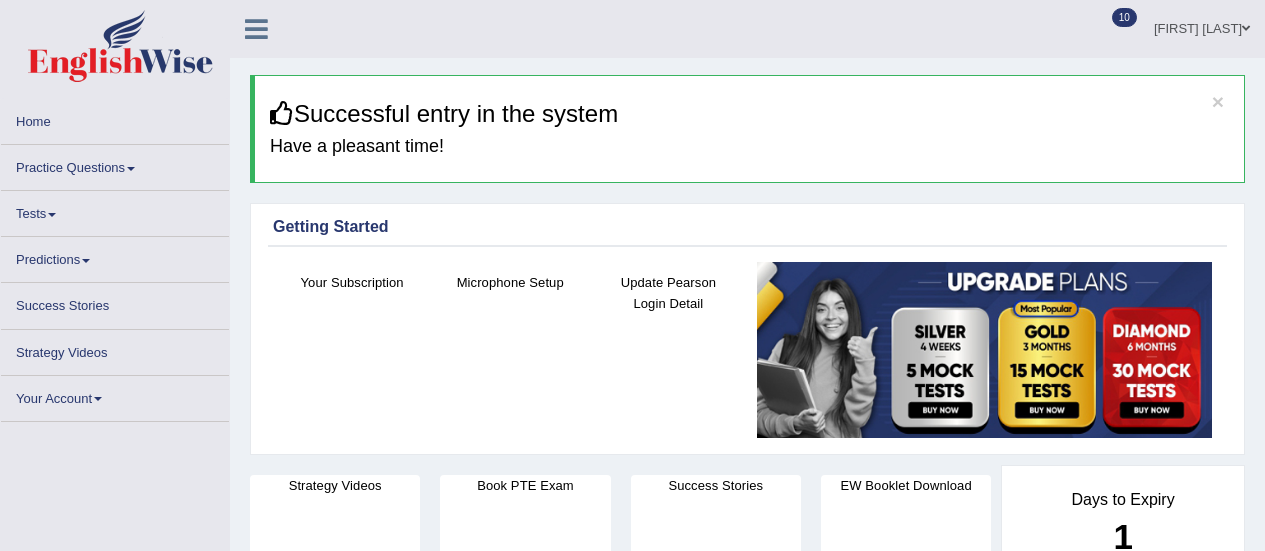 scroll, scrollTop: 0, scrollLeft: 0, axis: both 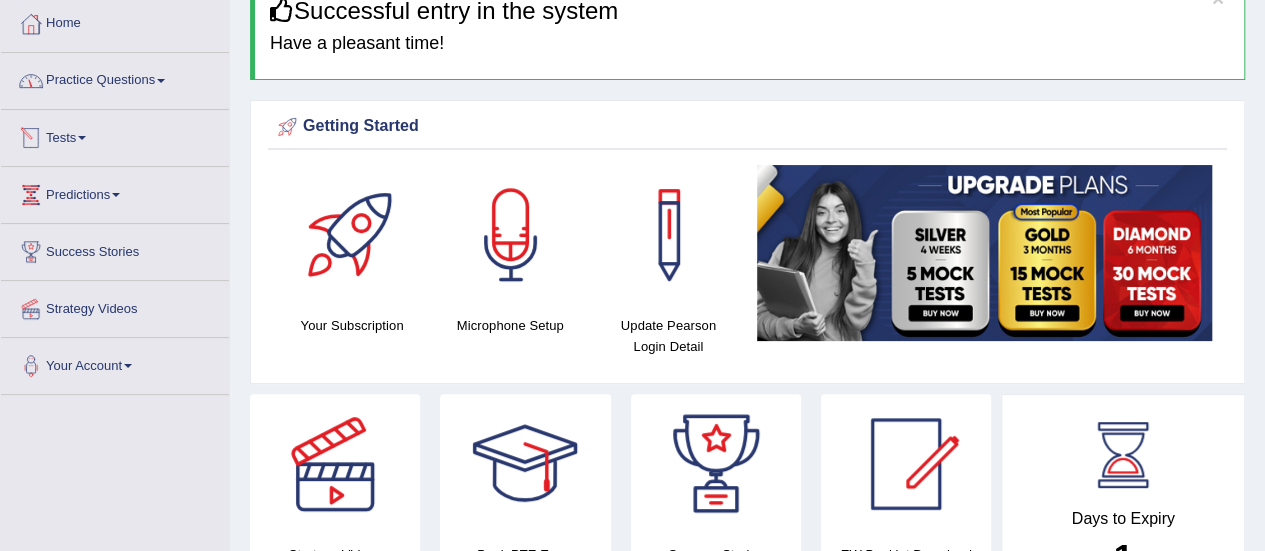 click on "Tests" at bounding box center [115, 135] 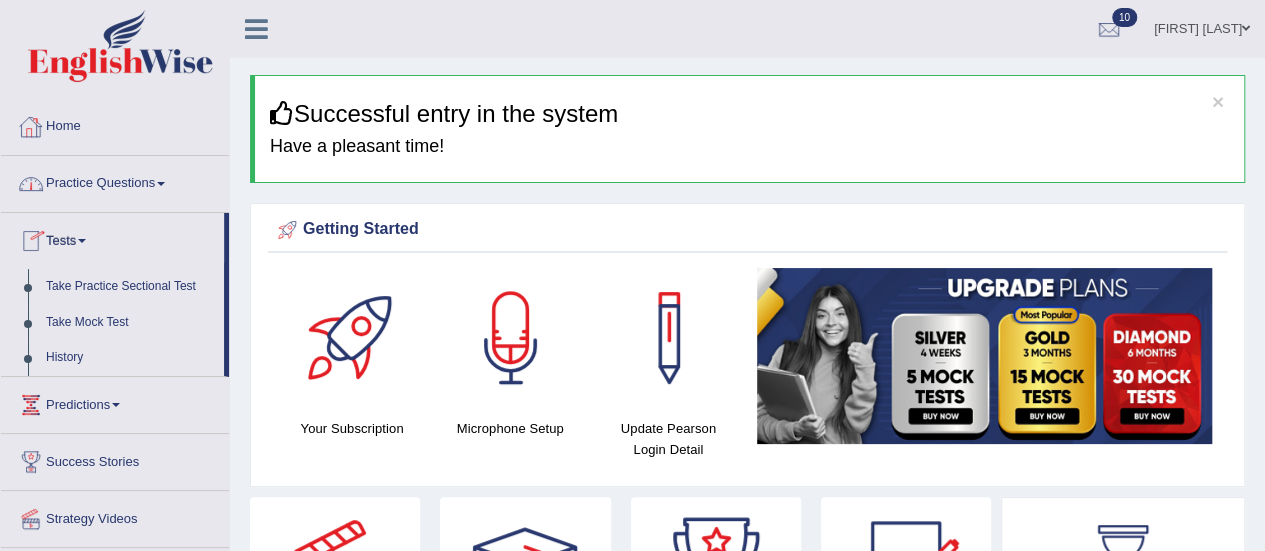 scroll, scrollTop: 1, scrollLeft: 0, axis: vertical 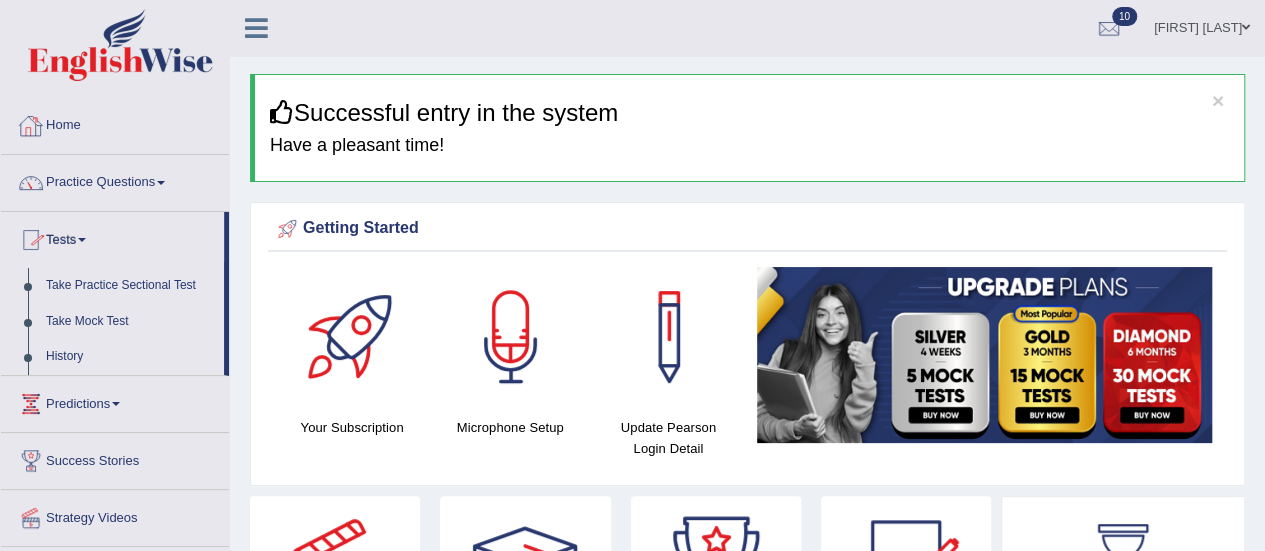 click on "Practice Questions" at bounding box center (115, 180) 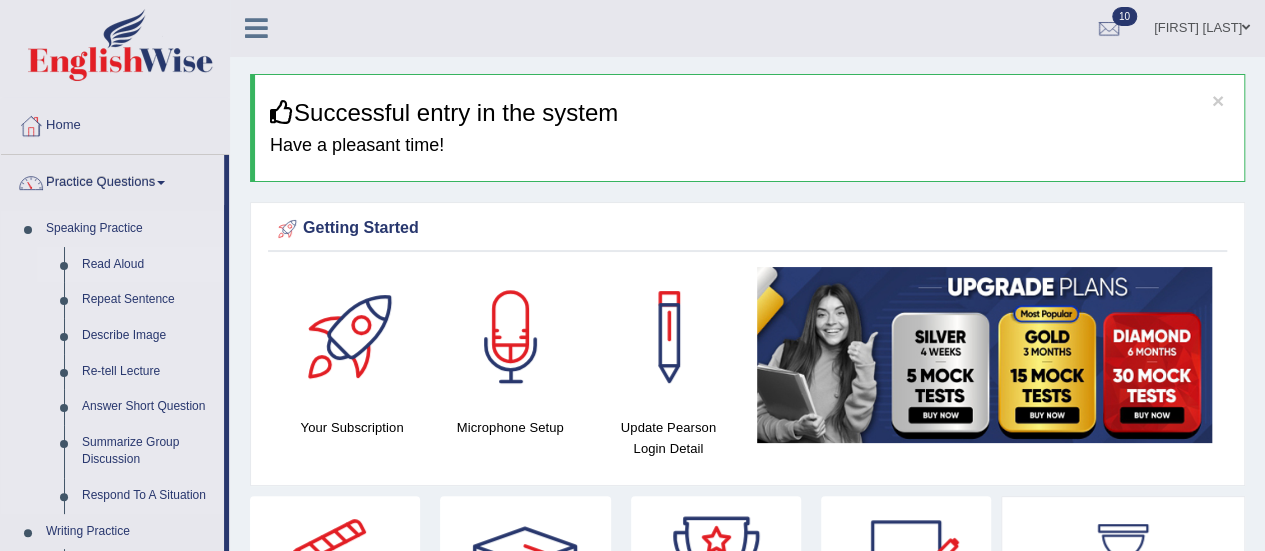 click on "Read Aloud" at bounding box center [148, 265] 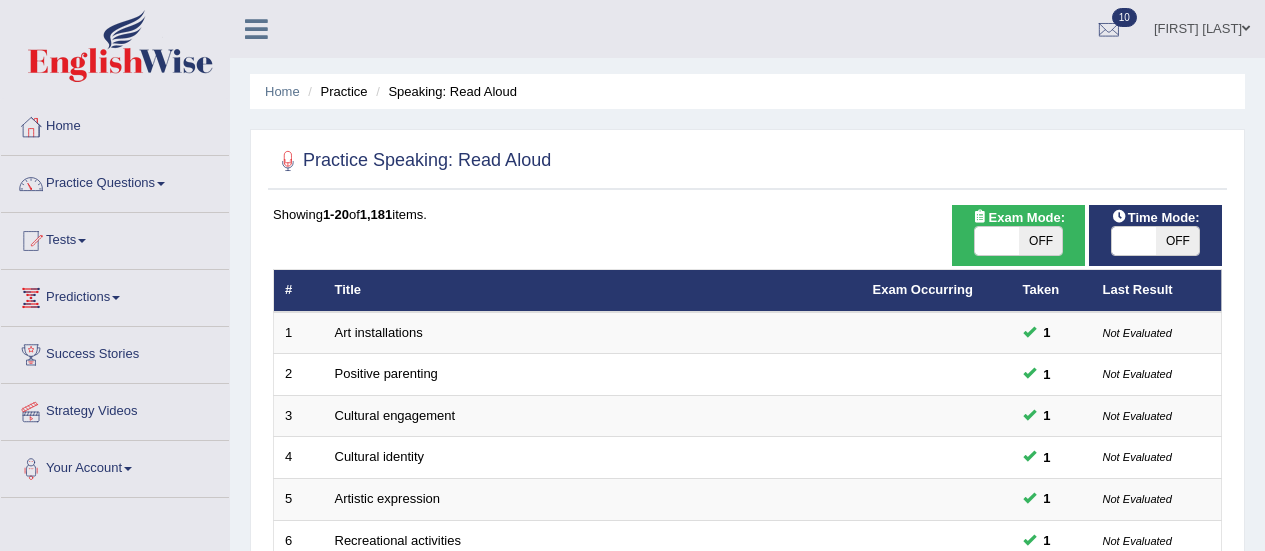 scroll, scrollTop: 0, scrollLeft: 0, axis: both 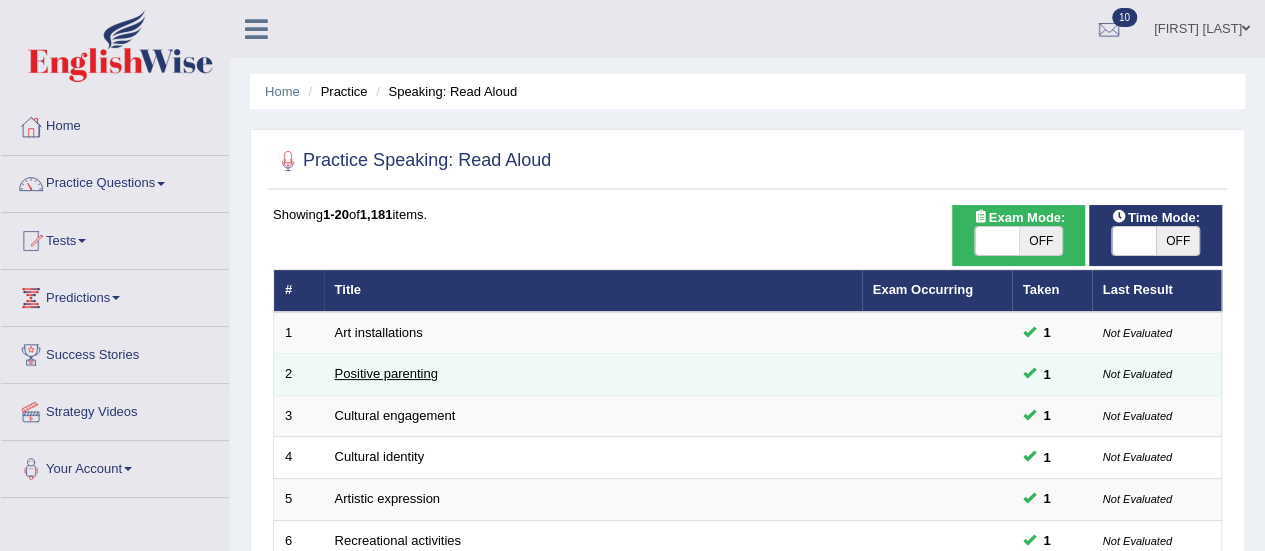 click on "Positive parenting" at bounding box center (386, 373) 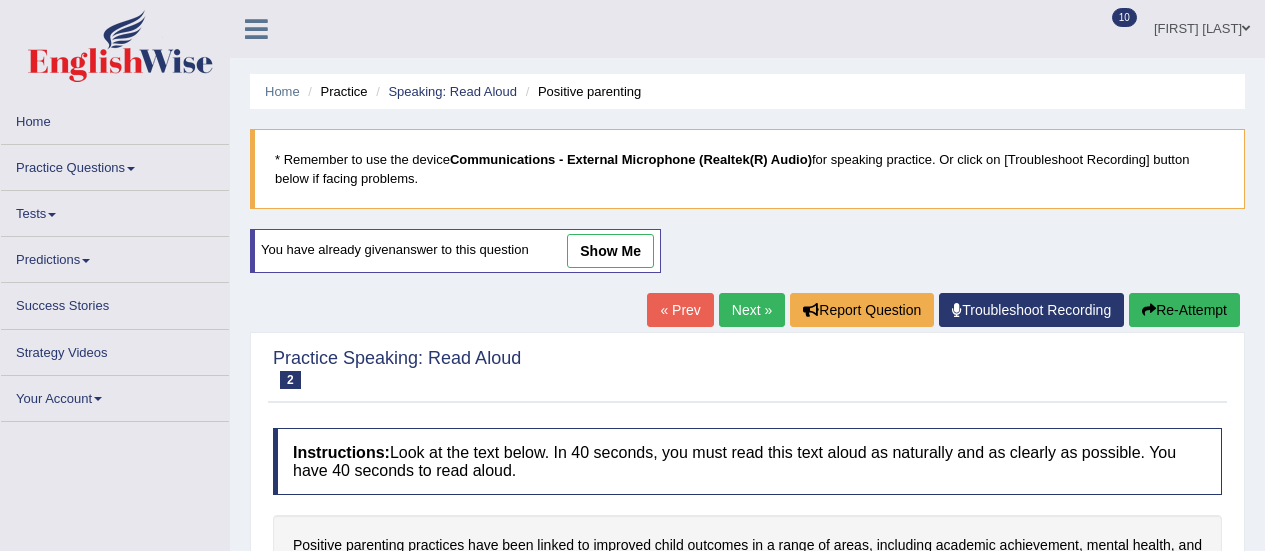 scroll, scrollTop: 0, scrollLeft: 0, axis: both 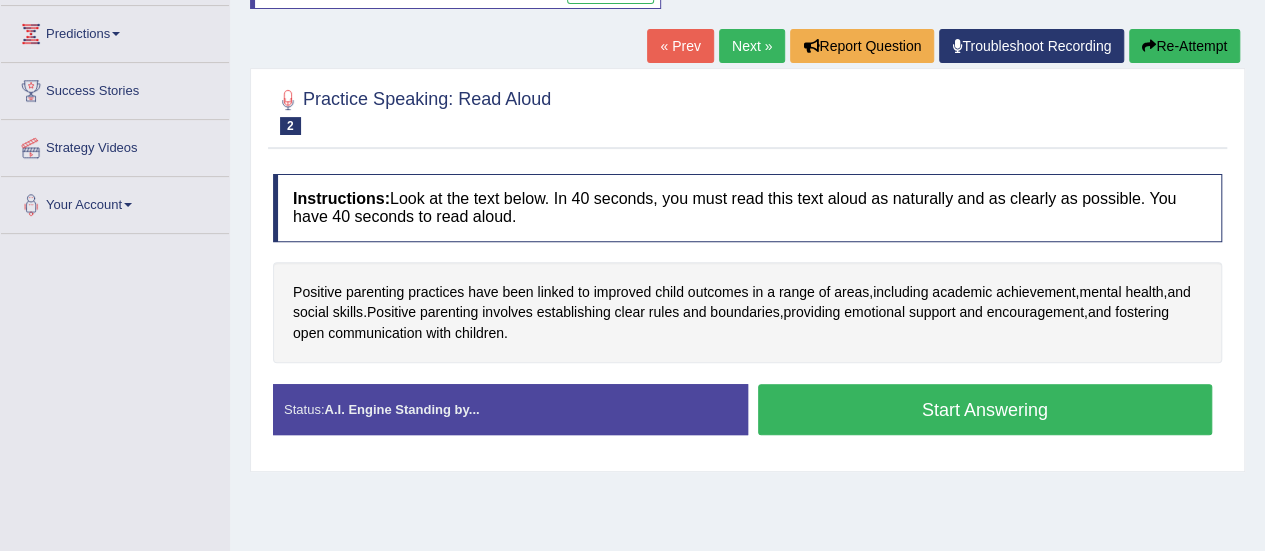 click on "Start Answering" at bounding box center [985, 409] 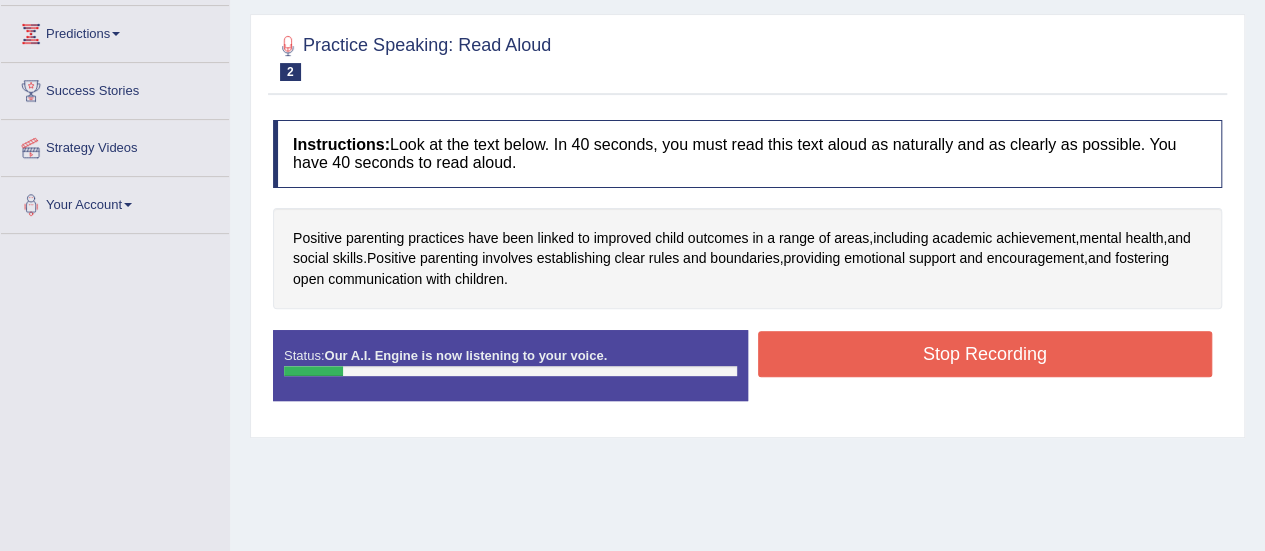 drag, startPoint x: 983, startPoint y: 327, endPoint x: 974, endPoint y: 347, distance: 21.931713 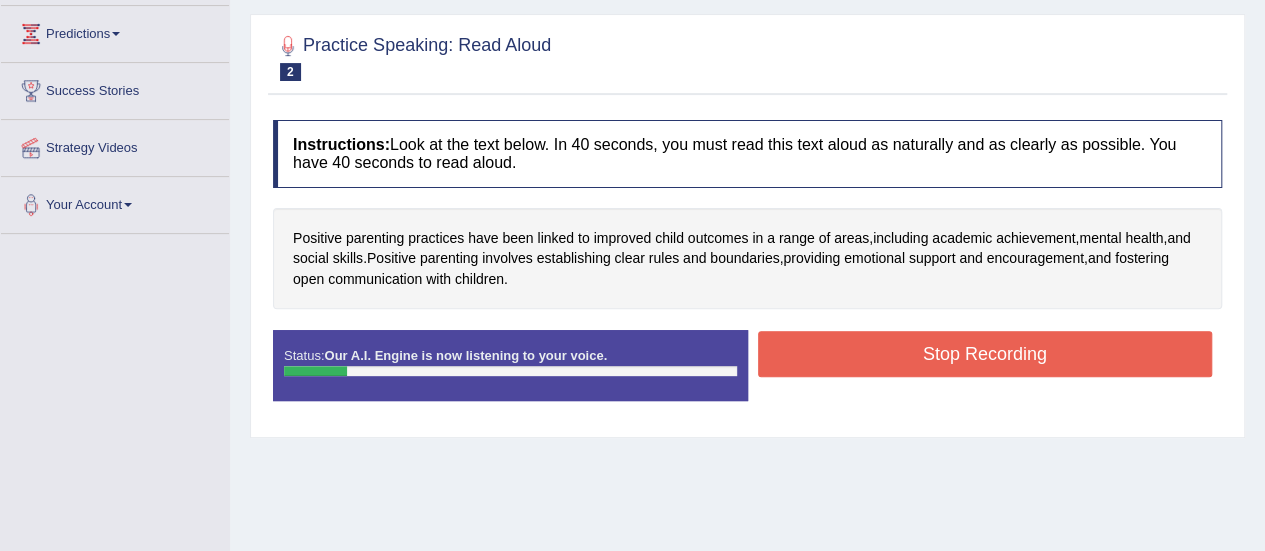 click on "Stop Recording" at bounding box center [985, 354] 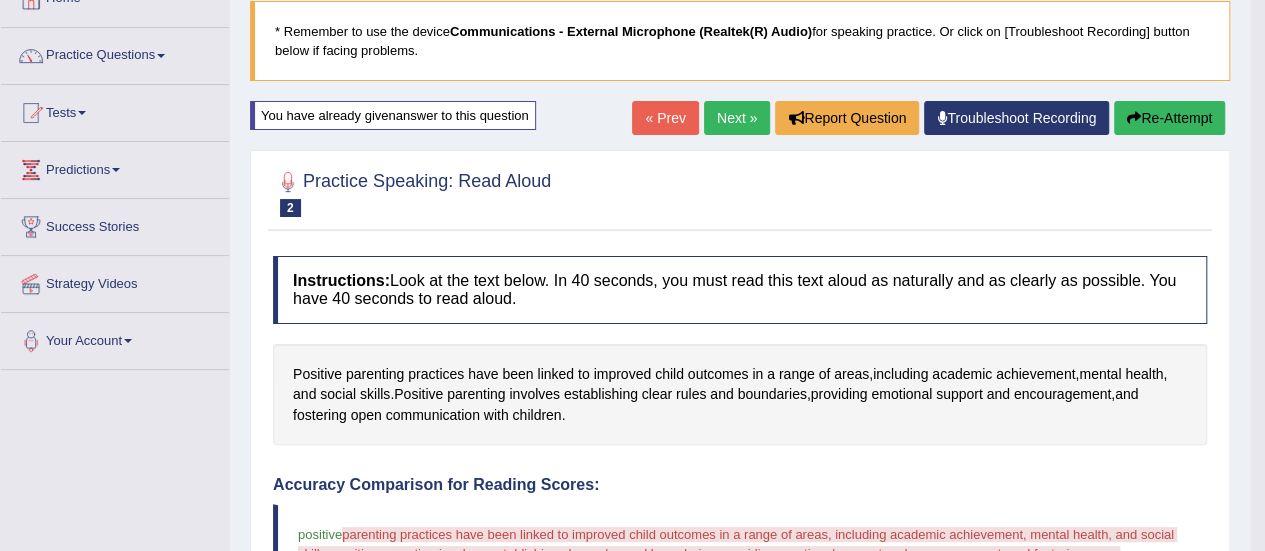 scroll, scrollTop: 116, scrollLeft: 0, axis: vertical 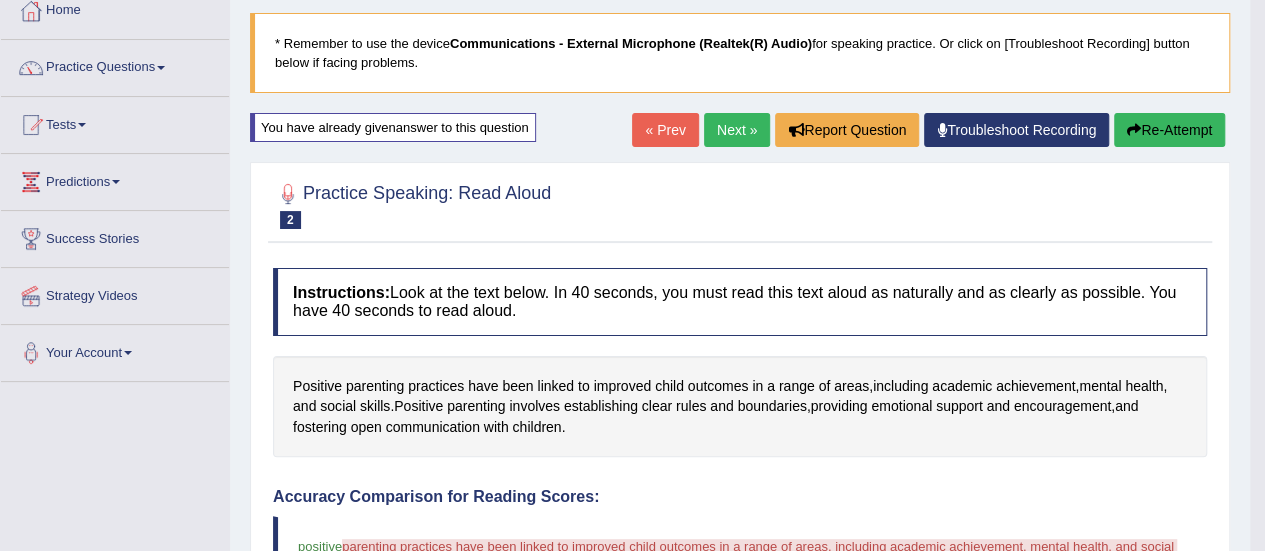 click at bounding box center (1134, 130) 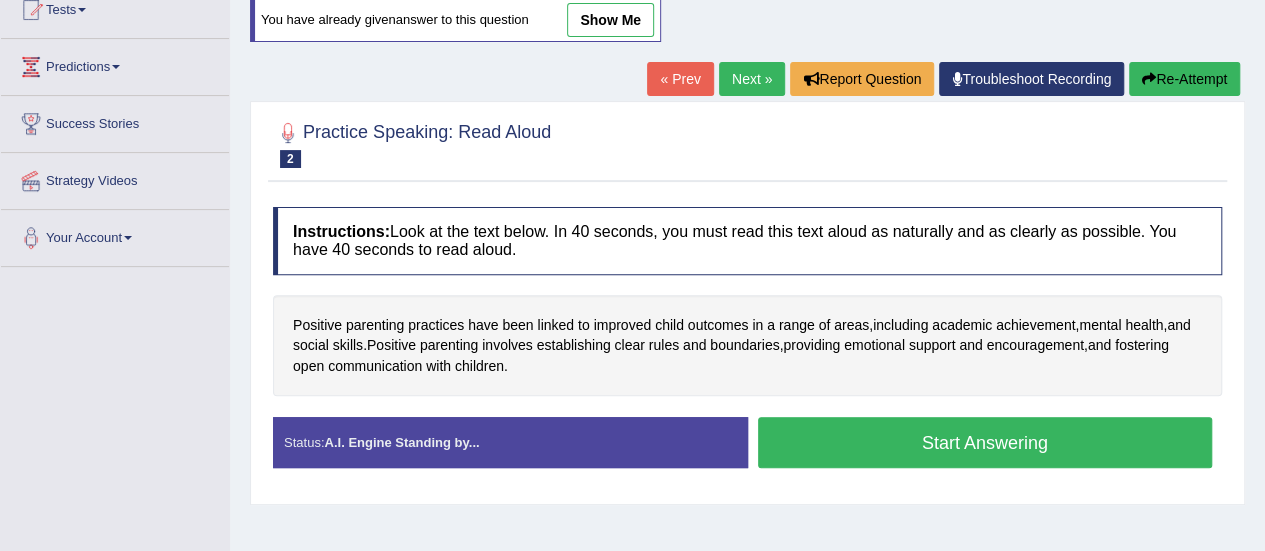 scroll, scrollTop: 281, scrollLeft: 0, axis: vertical 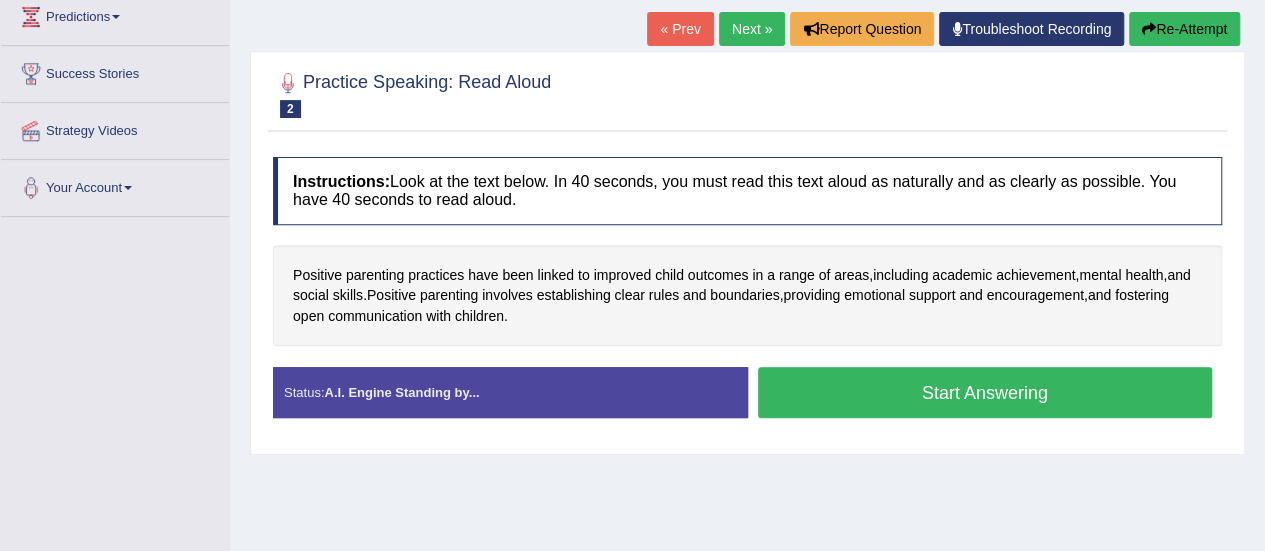 click on "Start Answering" at bounding box center [985, 392] 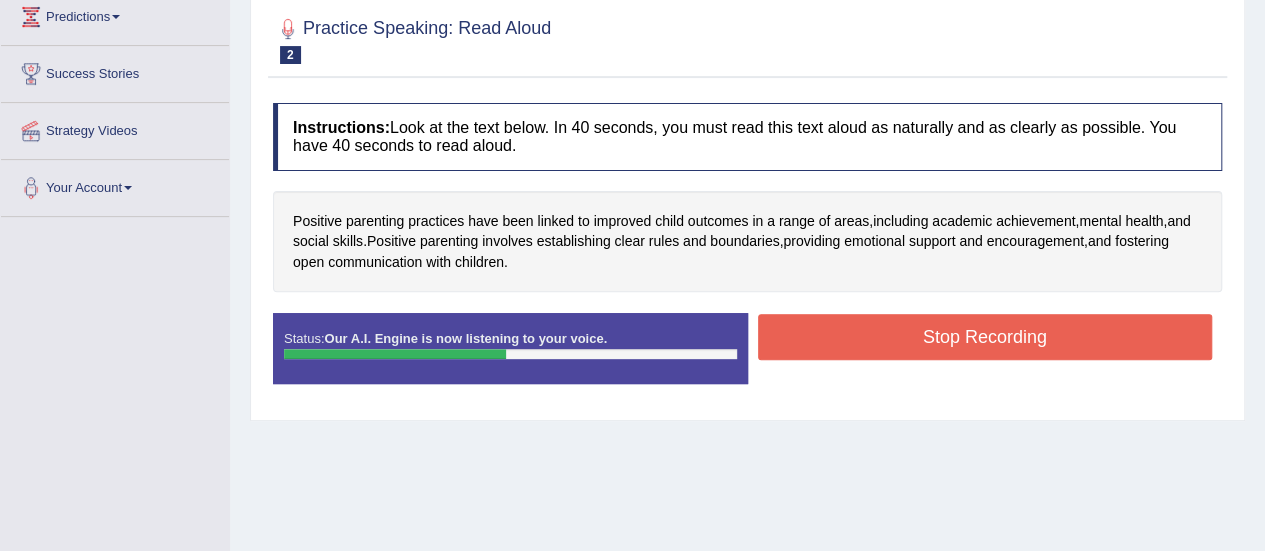 click on "Stop Recording" at bounding box center (985, 337) 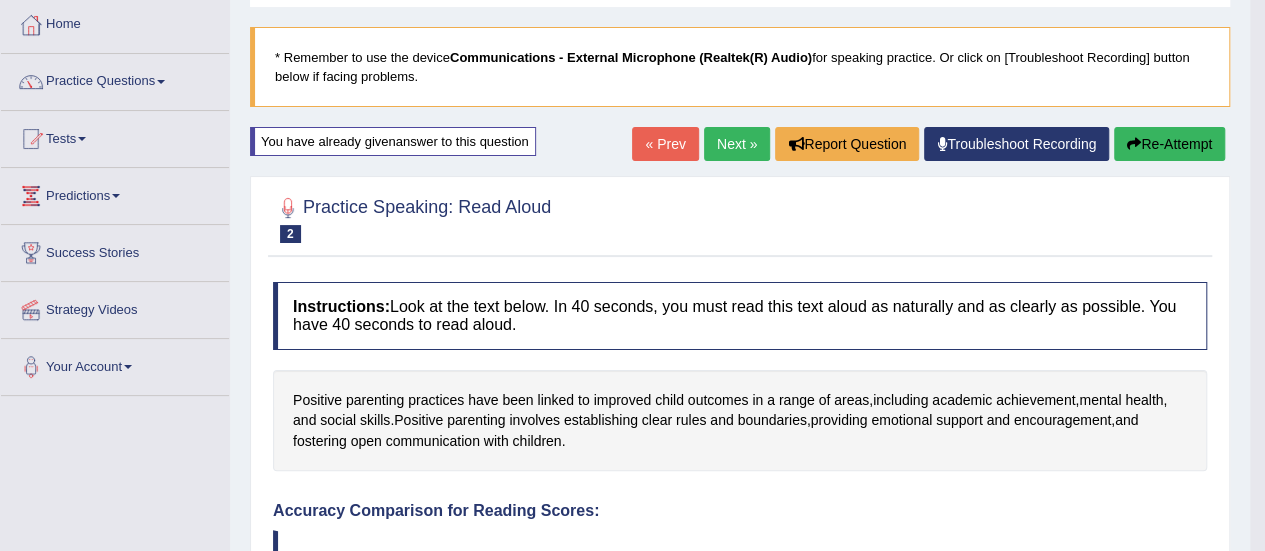 scroll, scrollTop: 0, scrollLeft: 0, axis: both 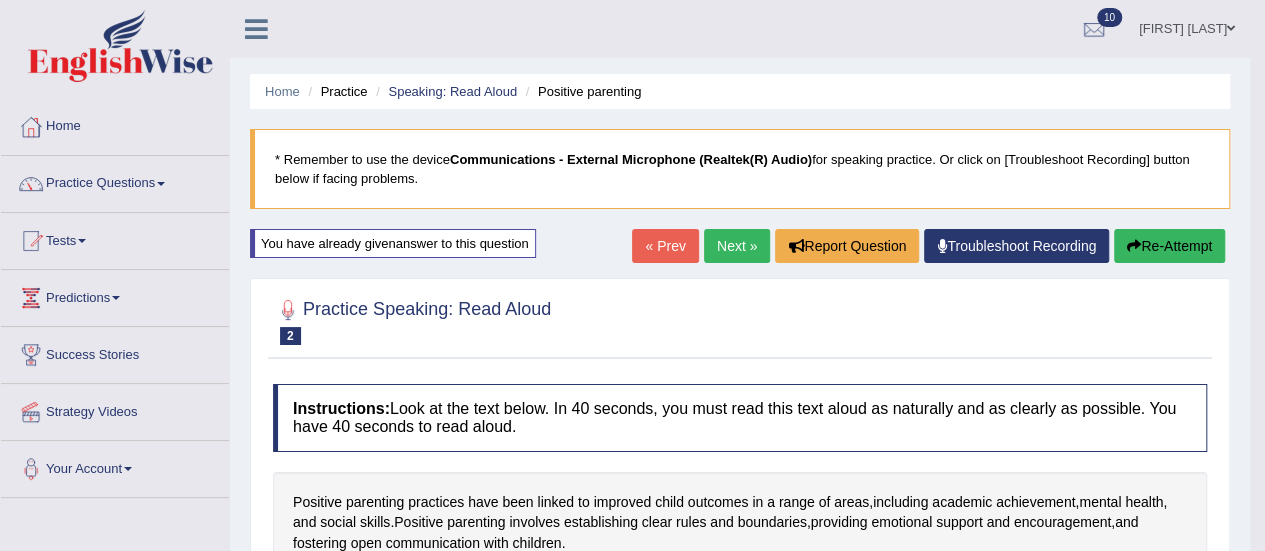 click on "Next »" at bounding box center (737, 246) 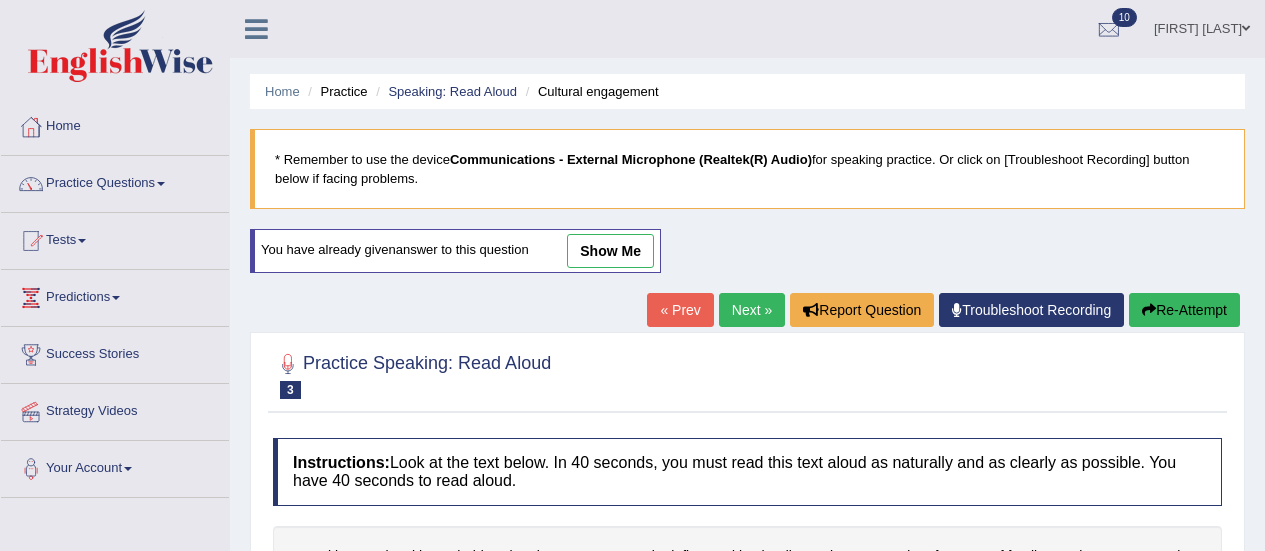 scroll, scrollTop: 0, scrollLeft: 0, axis: both 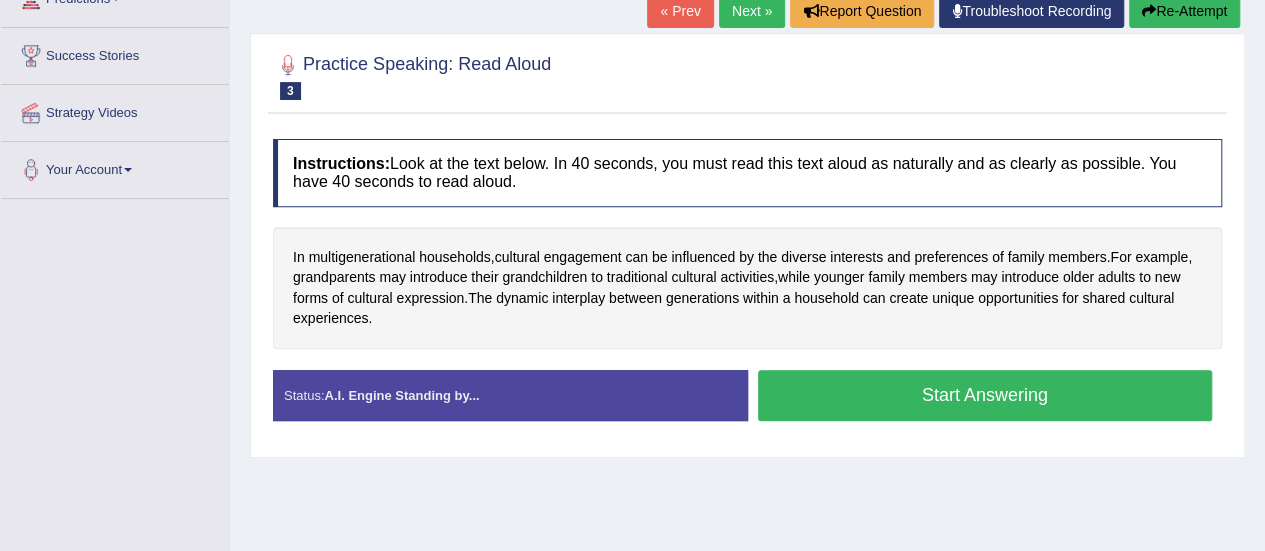 click on "Start Answering" at bounding box center [985, 395] 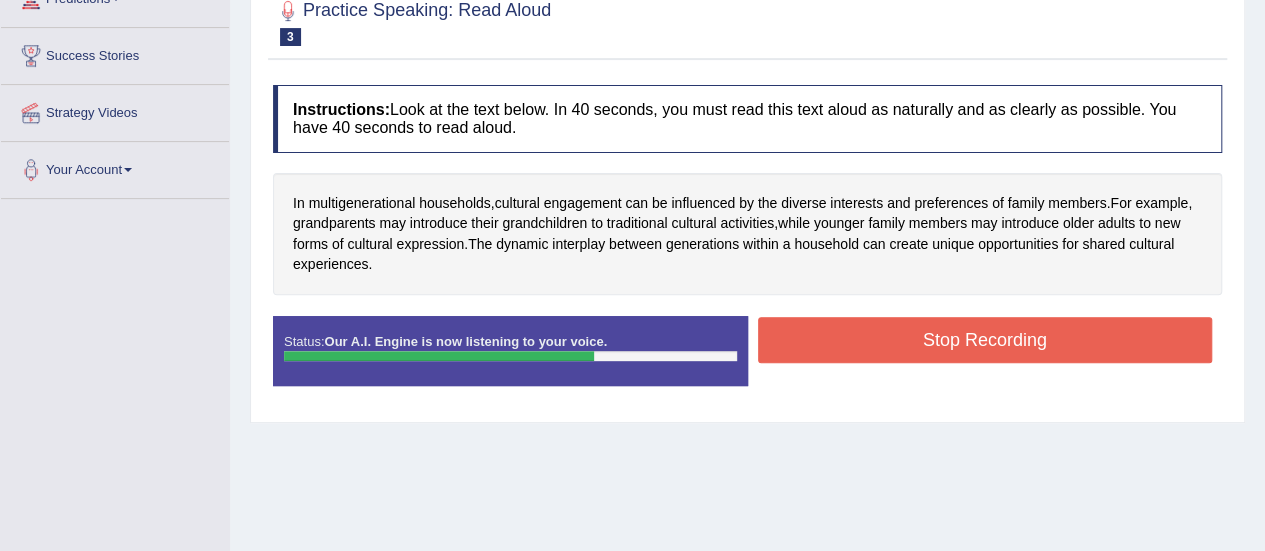 drag, startPoint x: 842, startPoint y: 382, endPoint x: 847, endPoint y: 297, distance: 85.146935 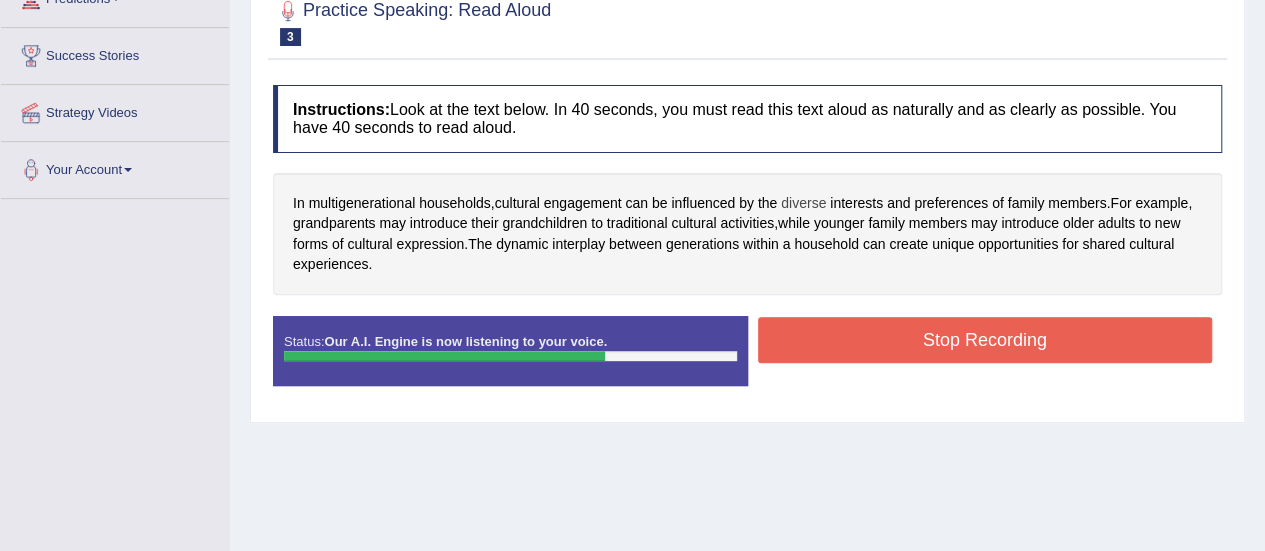 click on "diverse" at bounding box center (803, 203) 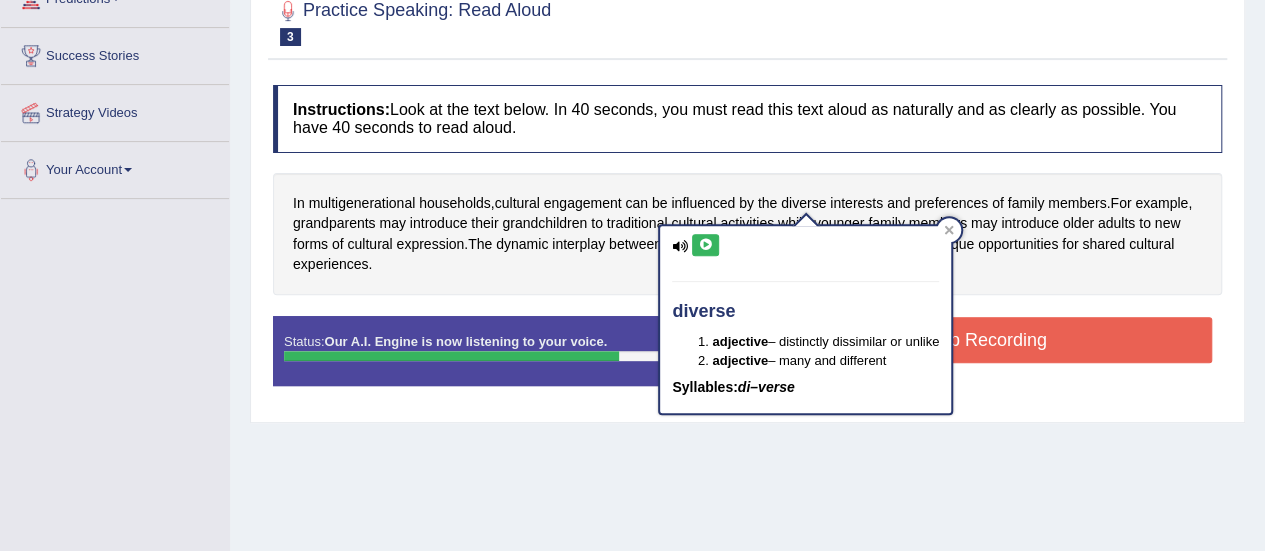 click on "adjective  – many and different" at bounding box center [825, 360] 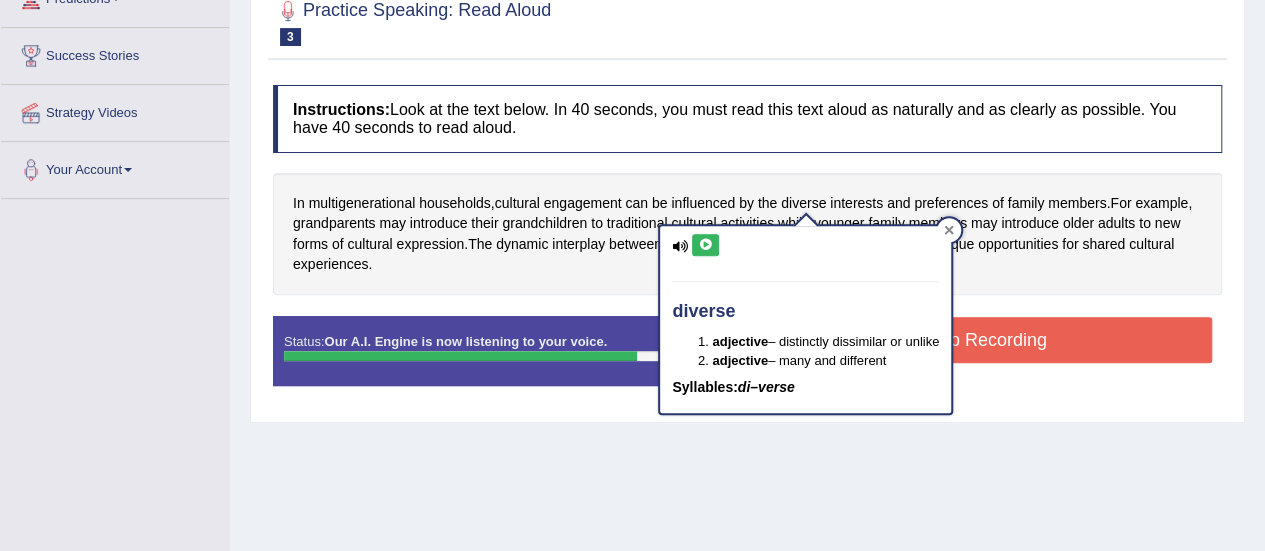 click at bounding box center [949, 230] 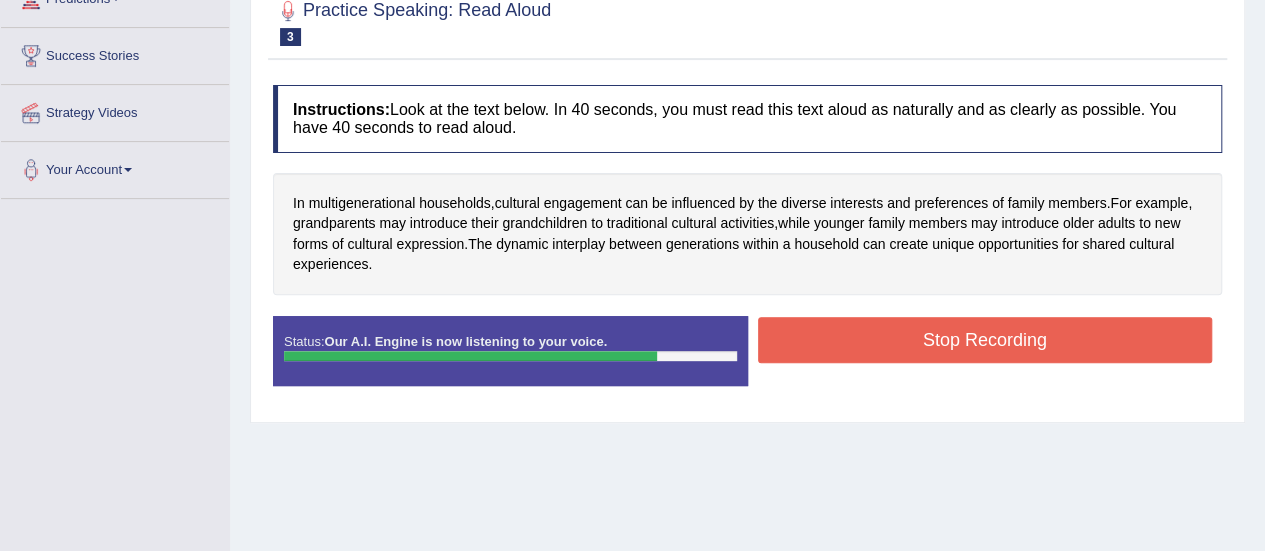 click on "Stop Recording" at bounding box center (985, 340) 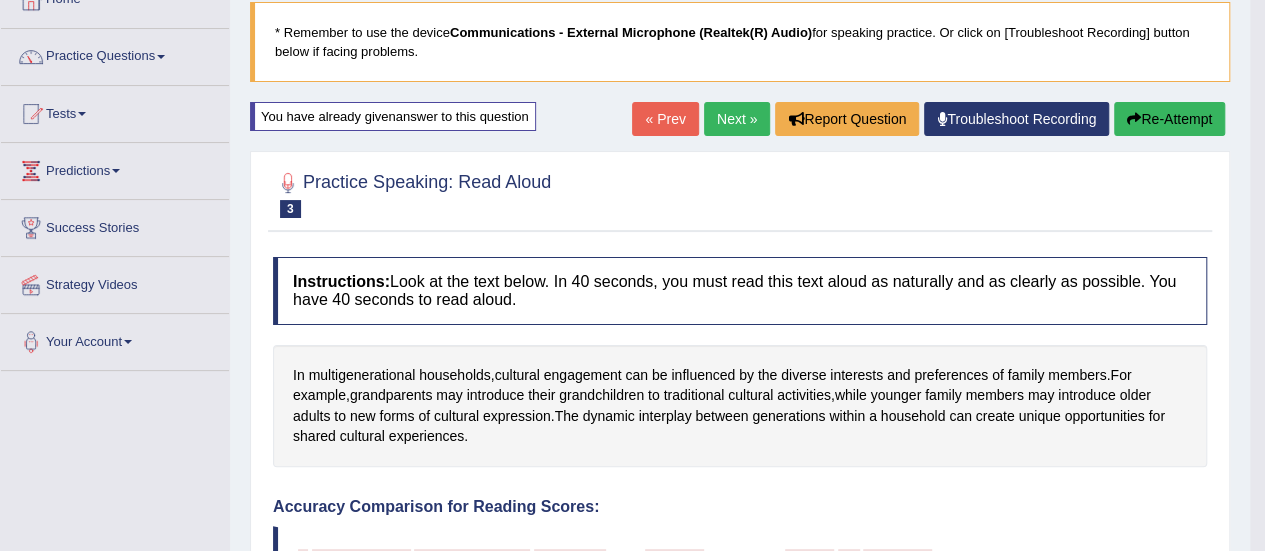 scroll, scrollTop: 120, scrollLeft: 0, axis: vertical 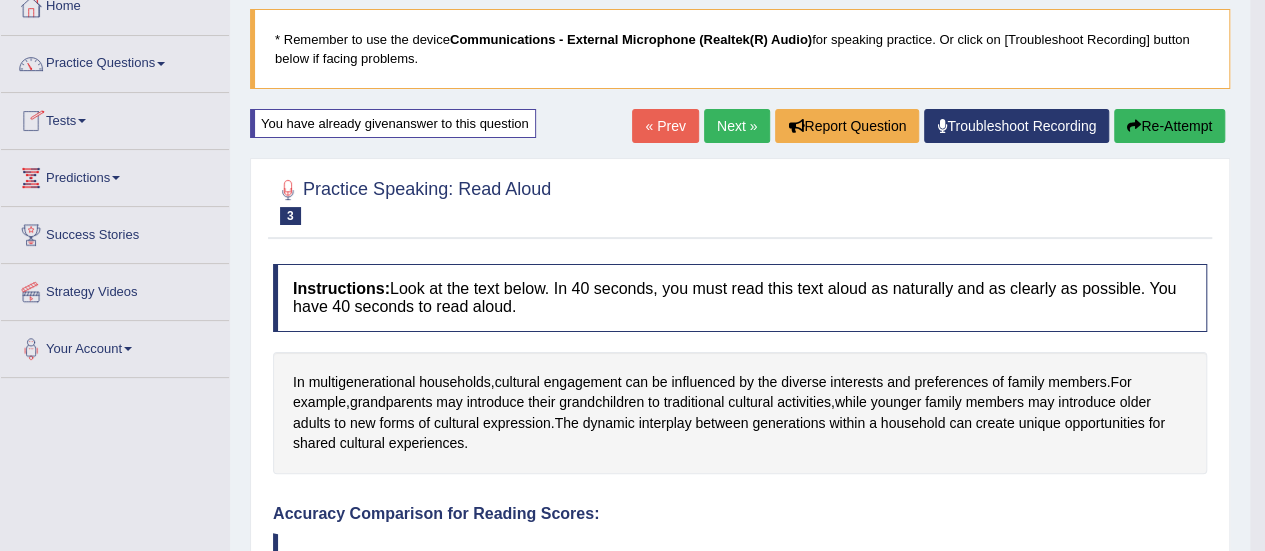 click at bounding box center (82, 121) 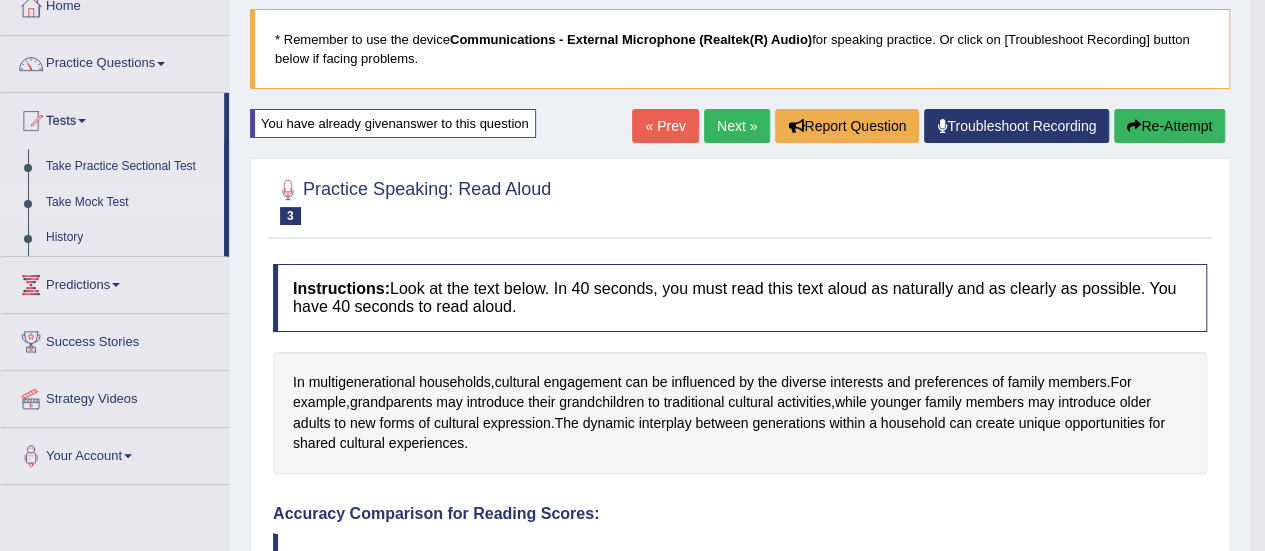 click on "Take Mock Test" at bounding box center [130, 203] 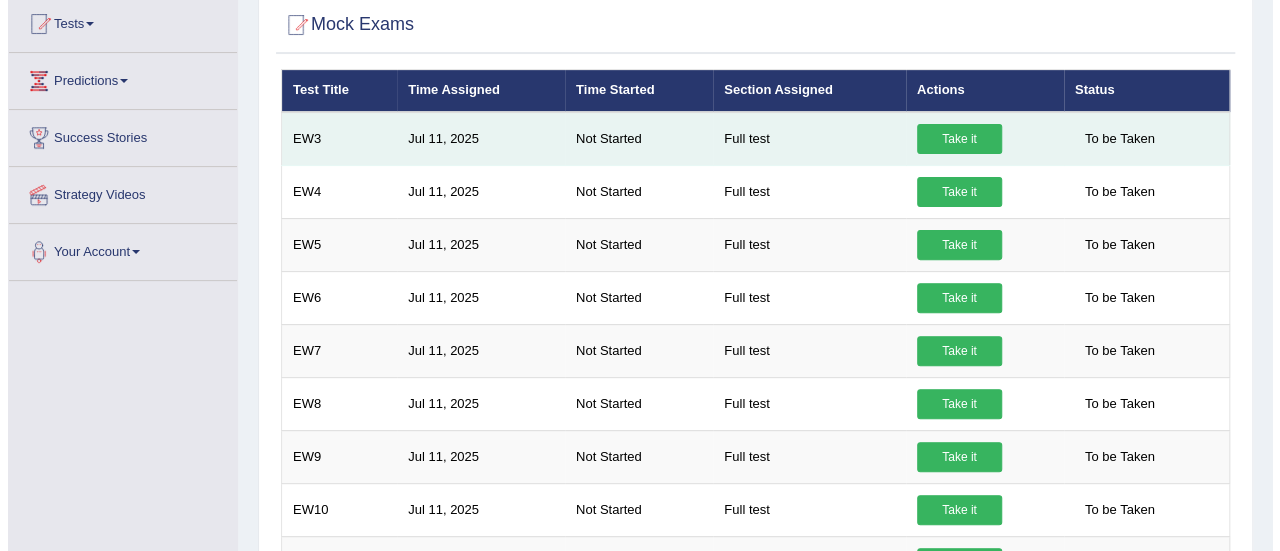 scroll, scrollTop: 243, scrollLeft: 0, axis: vertical 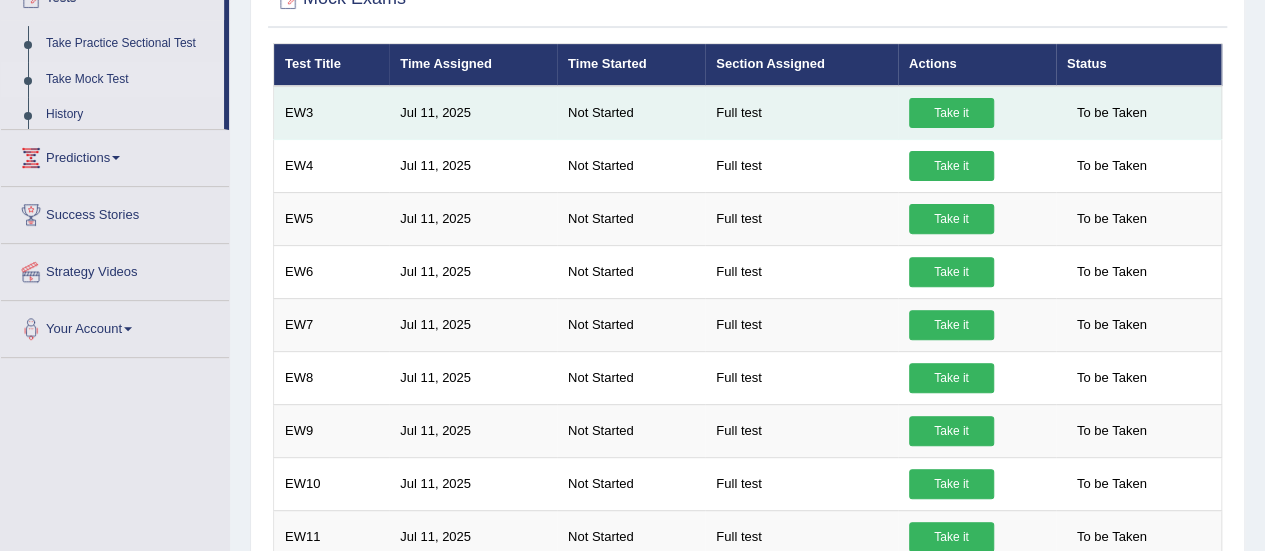 click on "Take it" at bounding box center [951, 113] 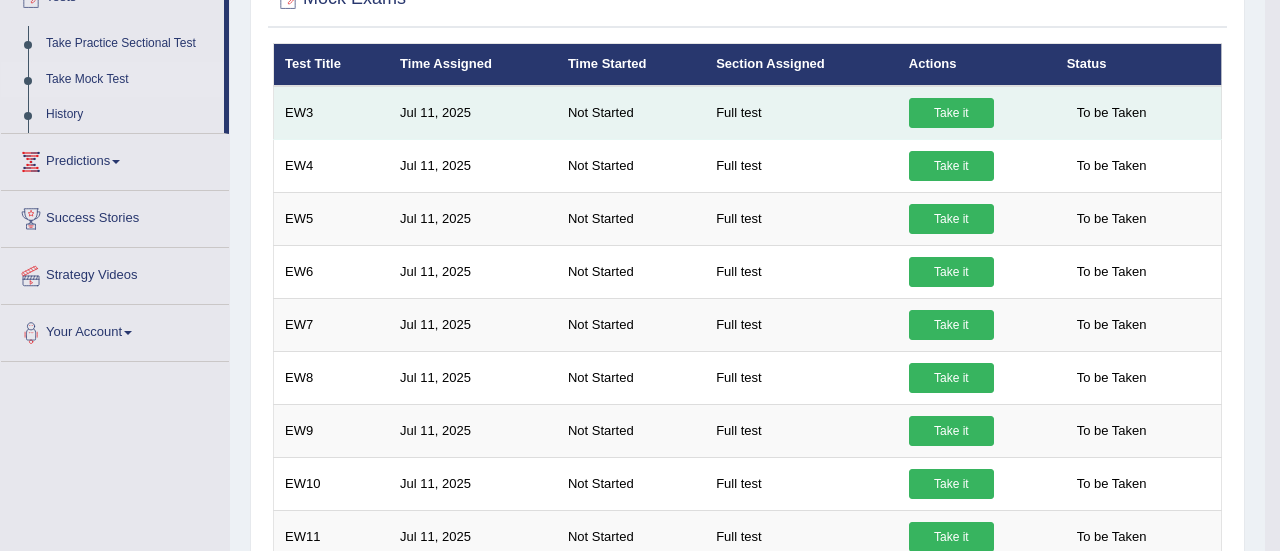scroll, scrollTop: 0, scrollLeft: 0, axis: both 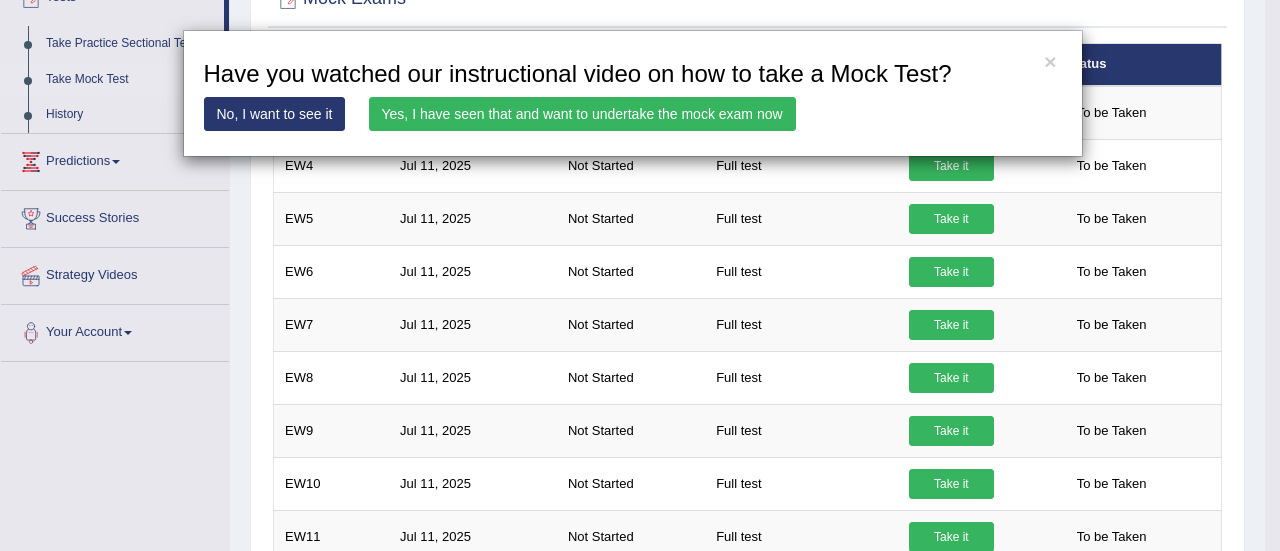 click on "Yes, I have seen that and want to undertake the mock exam now" at bounding box center [582, 114] 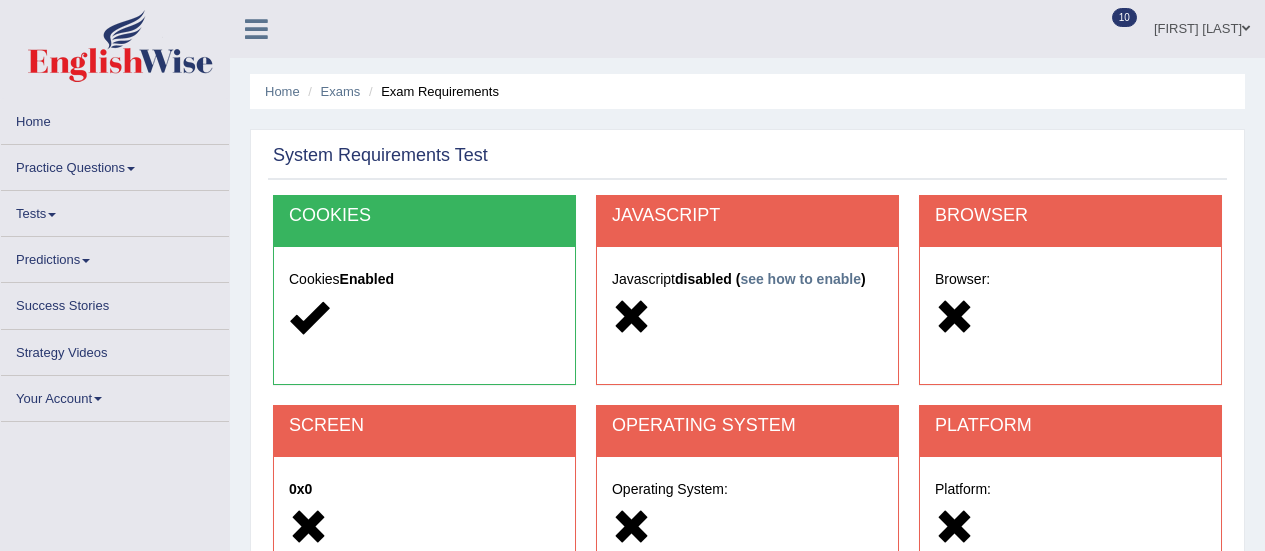 scroll, scrollTop: 0, scrollLeft: 0, axis: both 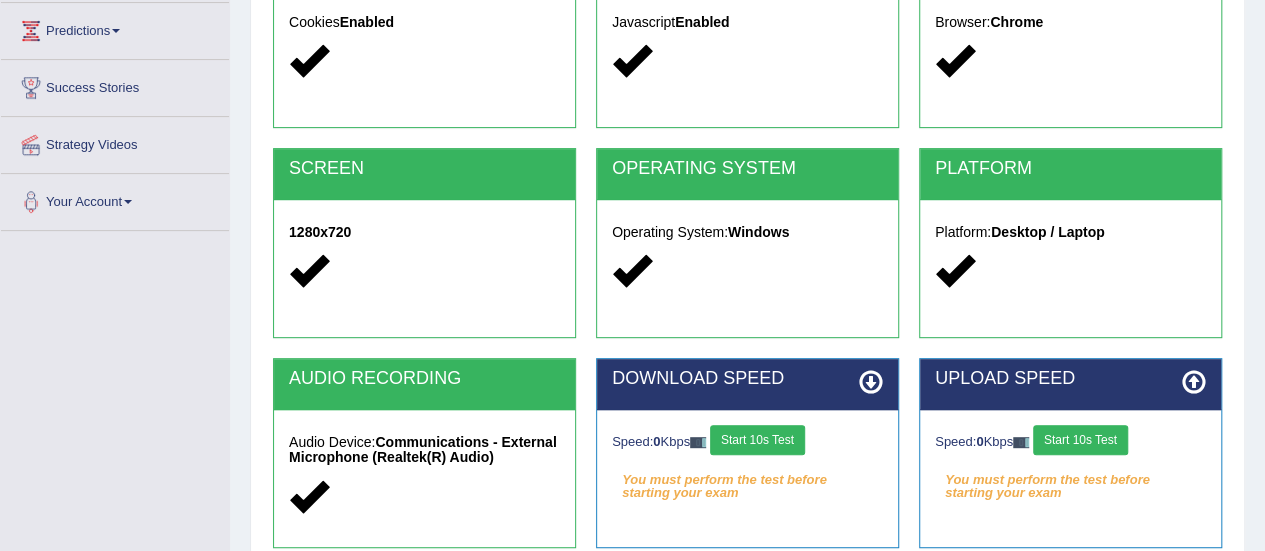 click on "Speed:  0  Kbps    Start 10s Test" at bounding box center [747, 442] 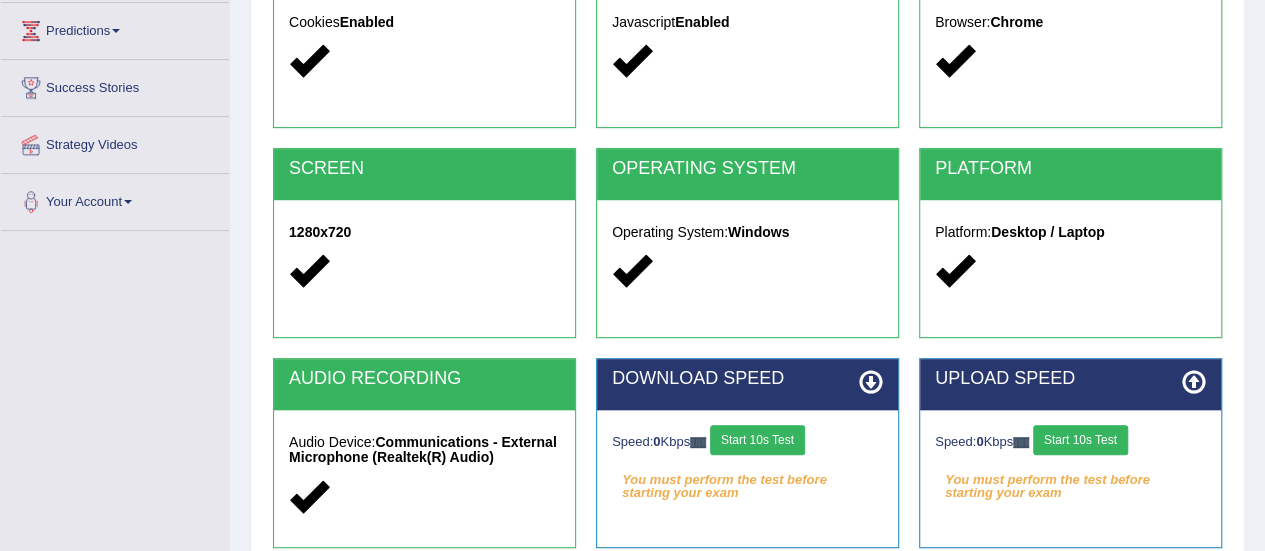 click on "Start 10s Test" at bounding box center [757, 440] 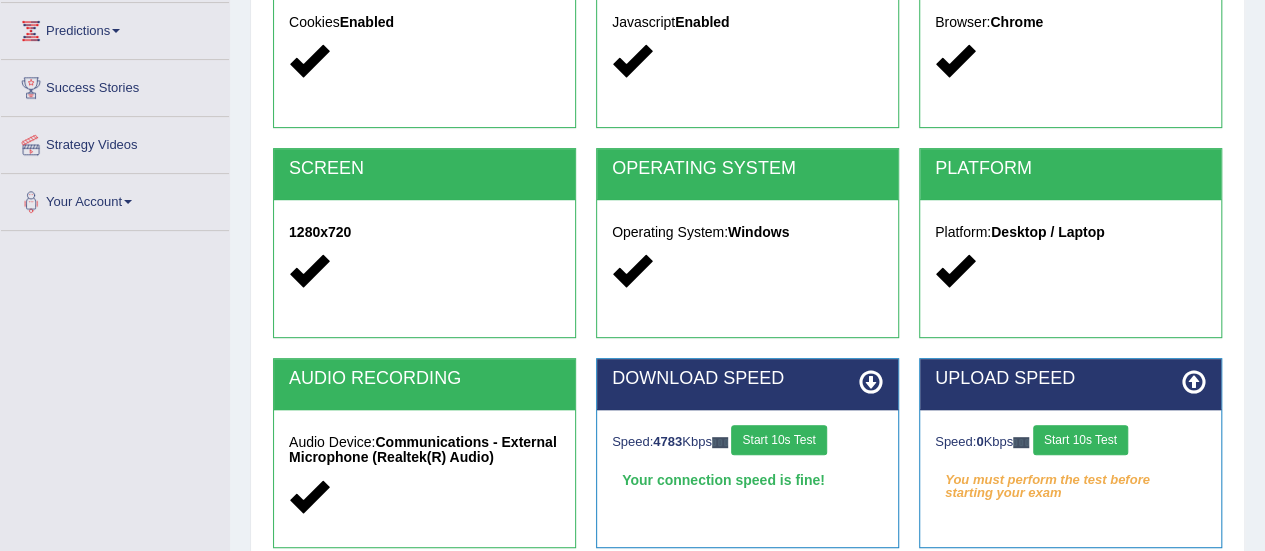 click on "Start 10s Test" at bounding box center [1080, 440] 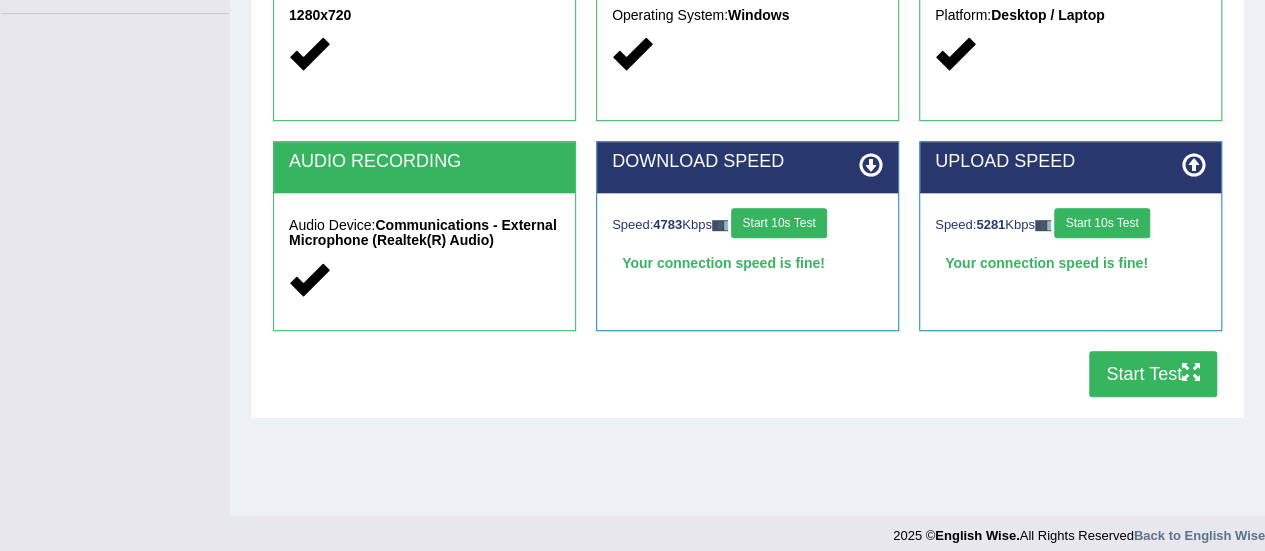 scroll, scrollTop: 498, scrollLeft: 0, axis: vertical 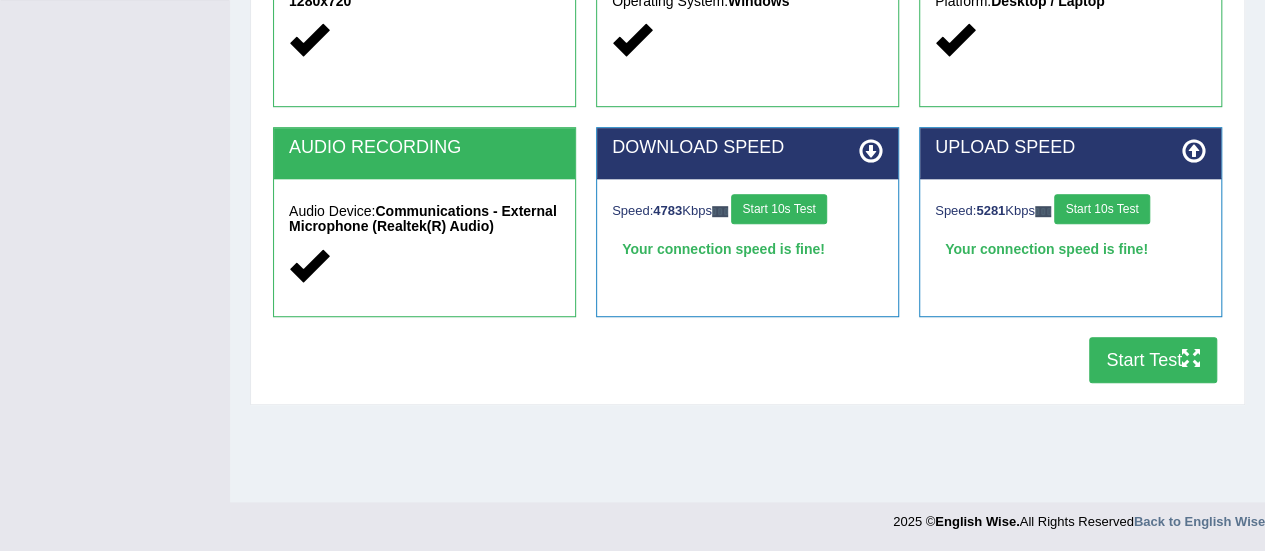 click on "Start Test" at bounding box center [1153, 360] 